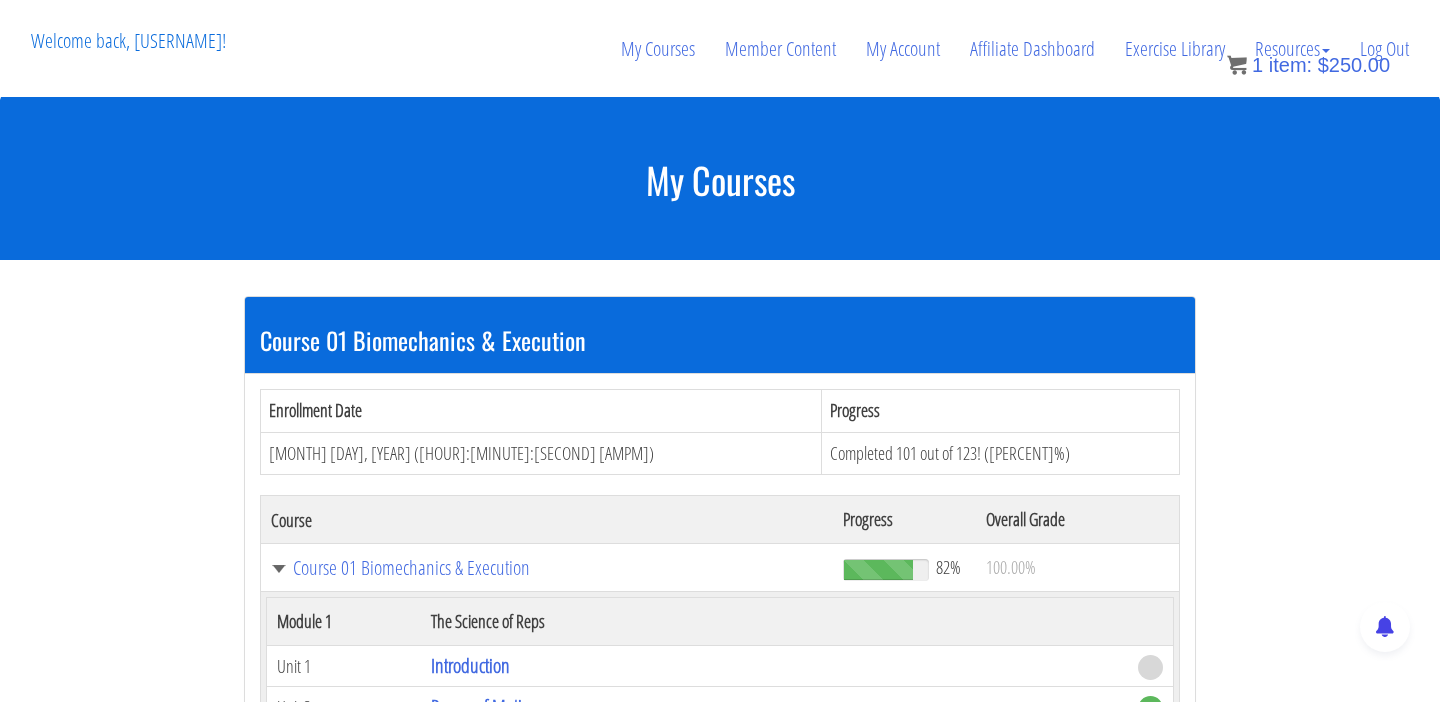 scroll, scrollTop: 1255, scrollLeft: 0, axis: vertical 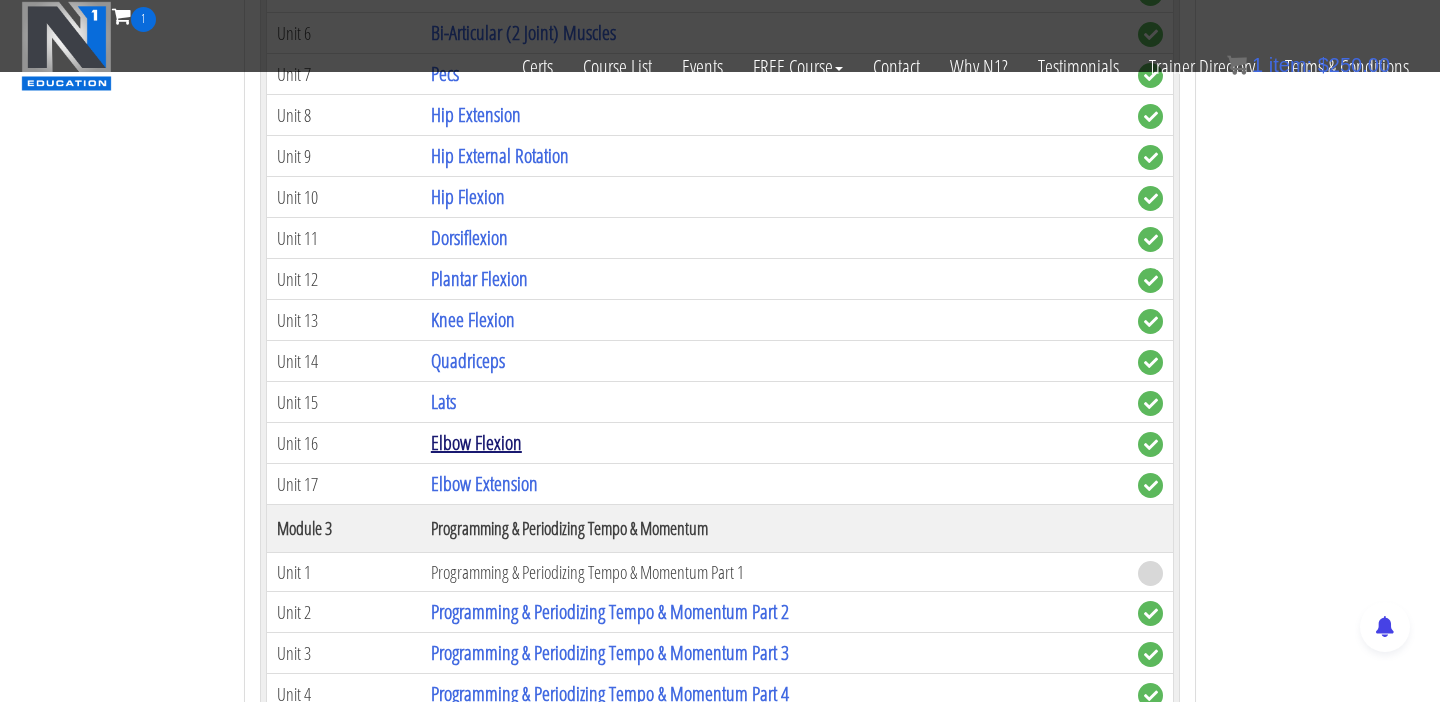 click on "Elbow Flexion" at bounding box center (476, 442) 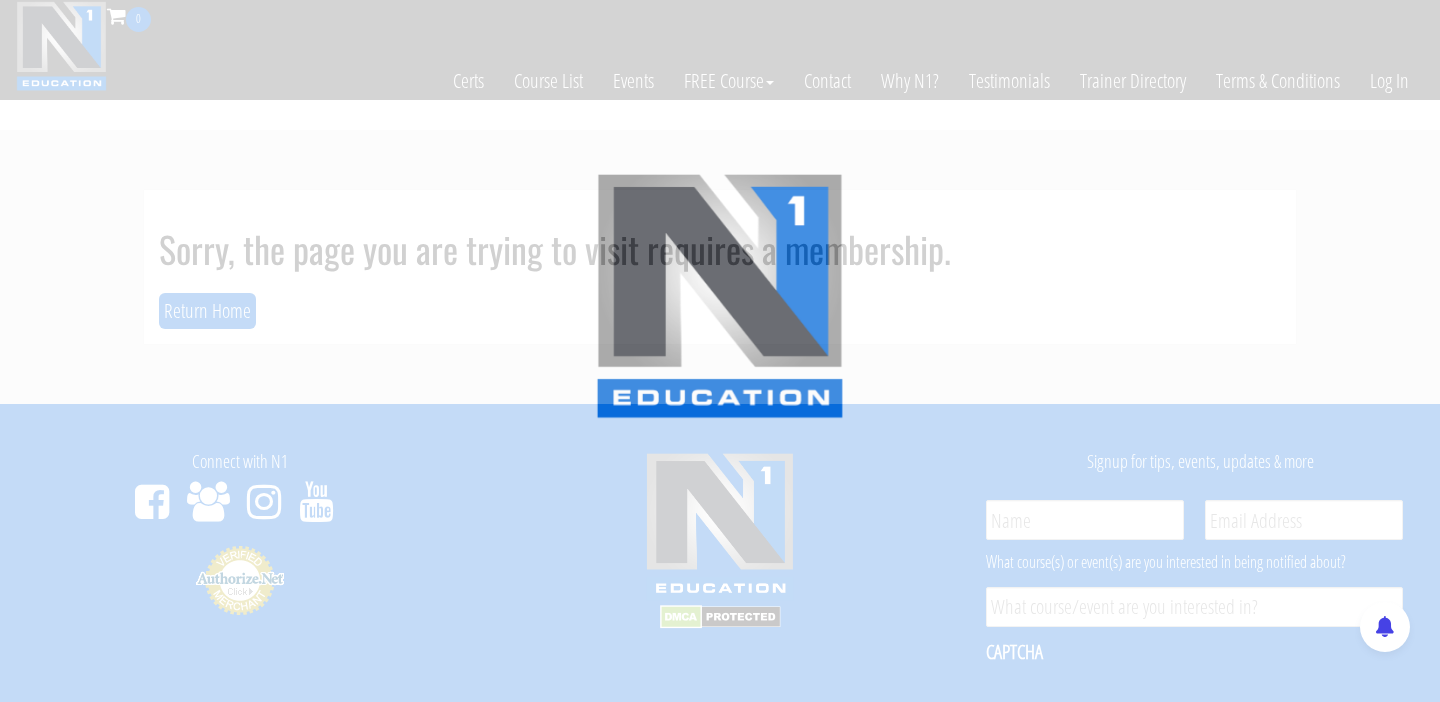 scroll, scrollTop: 0, scrollLeft: 0, axis: both 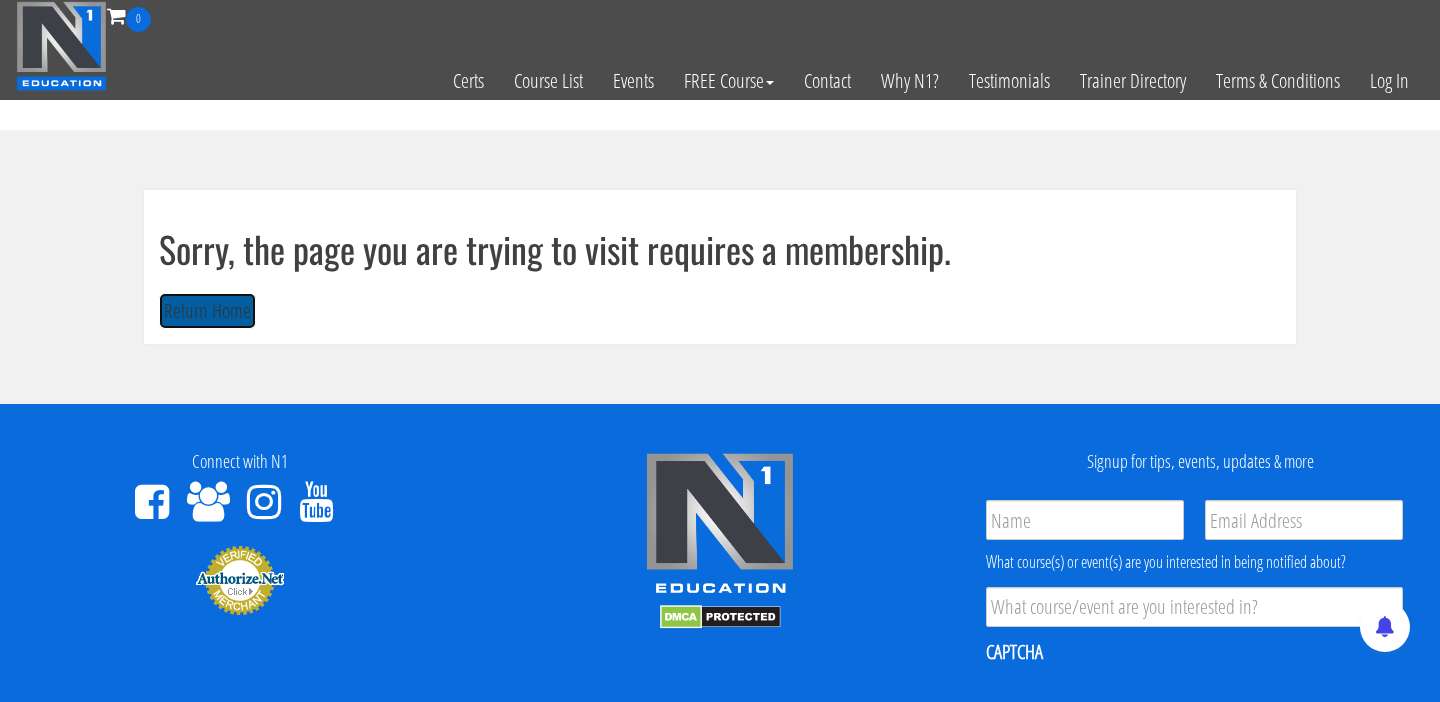 click on "Return Home" at bounding box center [207, 311] 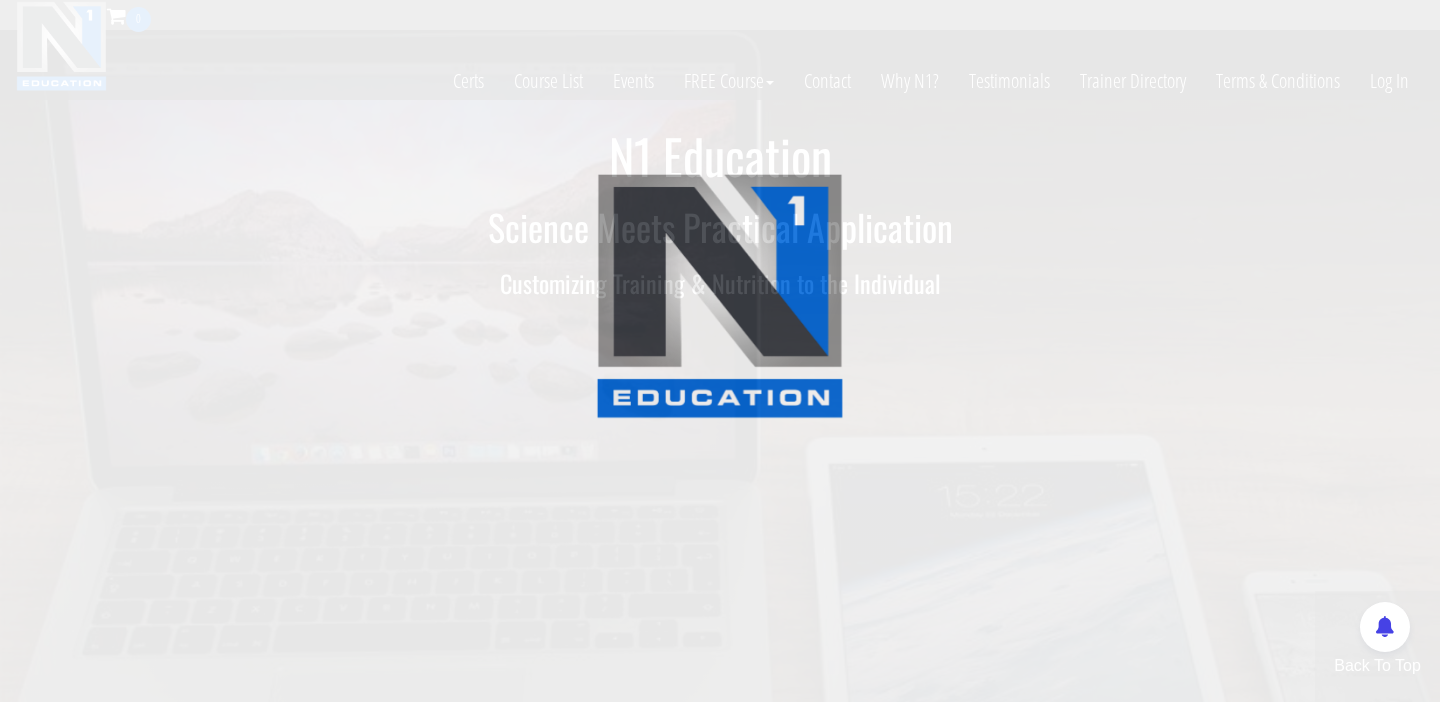 scroll, scrollTop: 0, scrollLeft: 0, axis: both 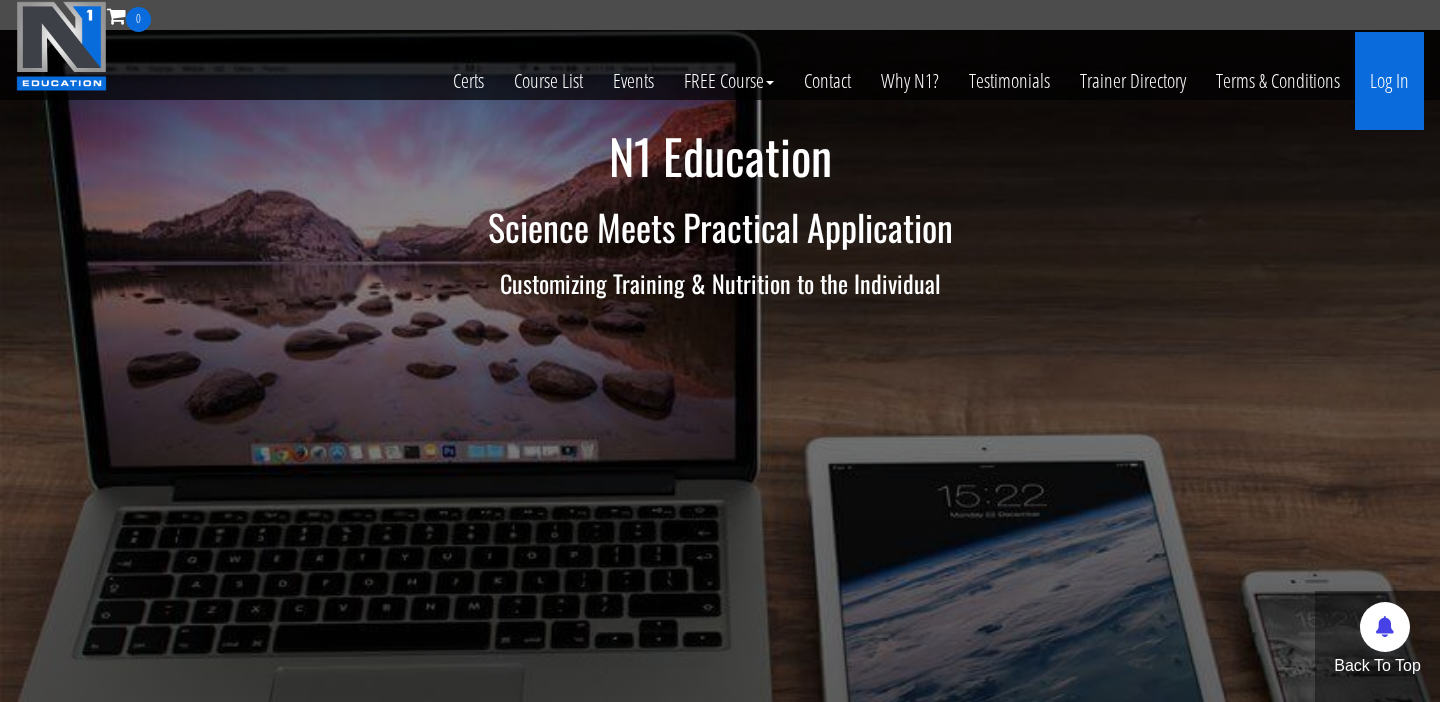 click on "Log In" at bounding box center (1389, 81) 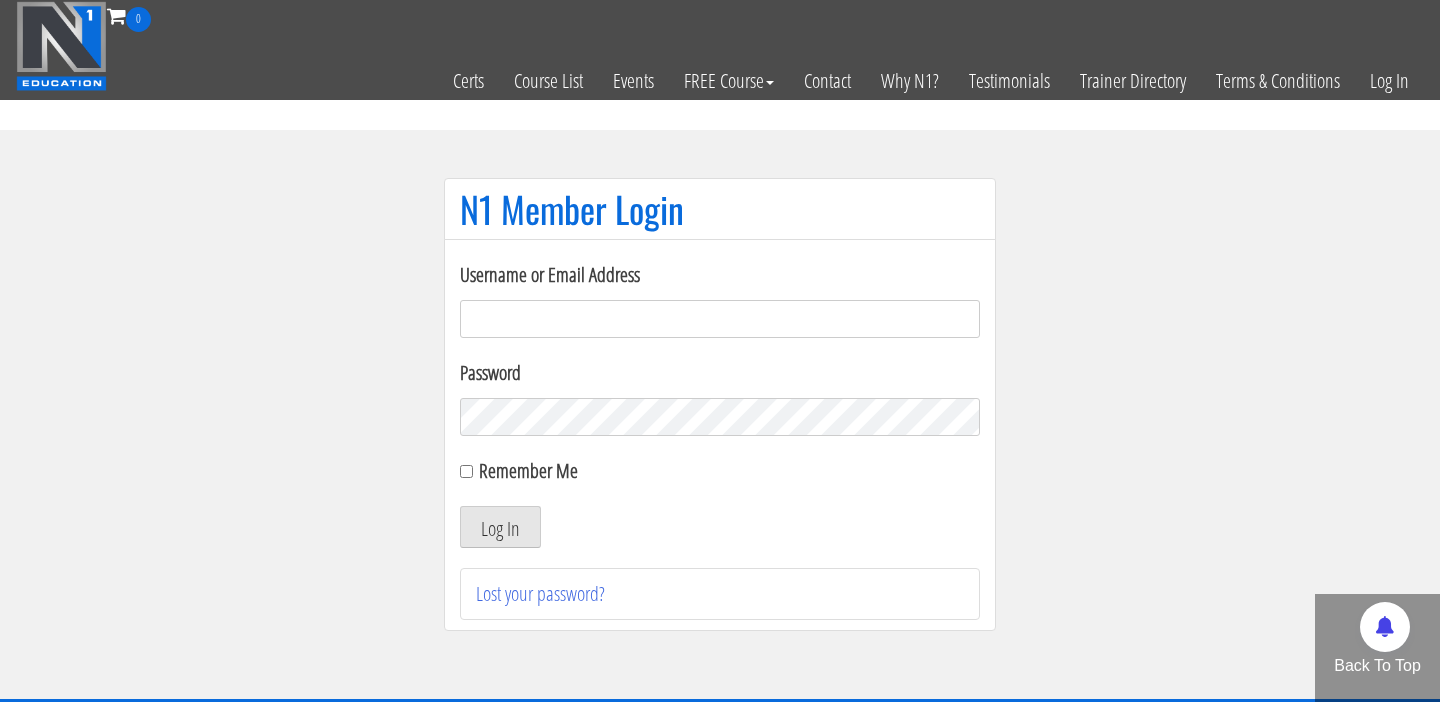 scroll, scrollTop: 0, scrollLeft: 0, axis: both 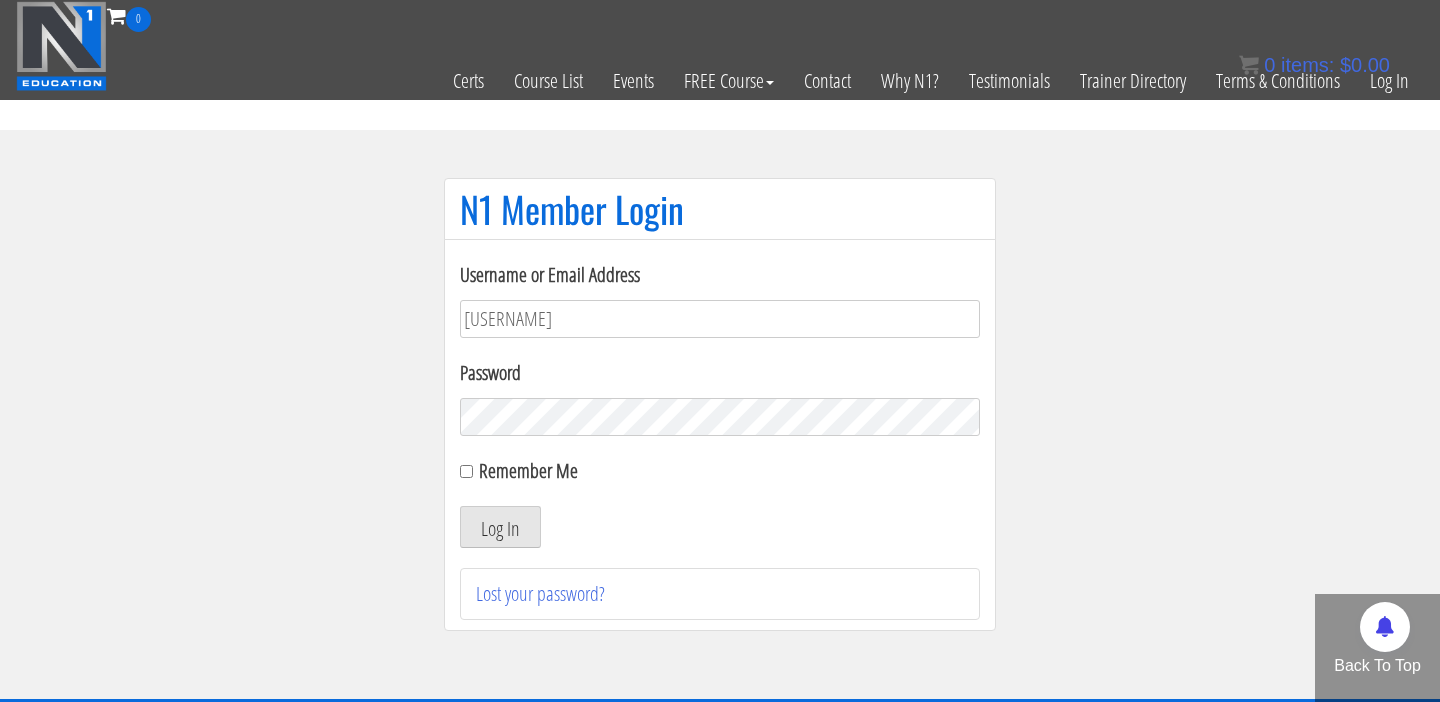 click on "Log In" at bounding box center [500, 527] 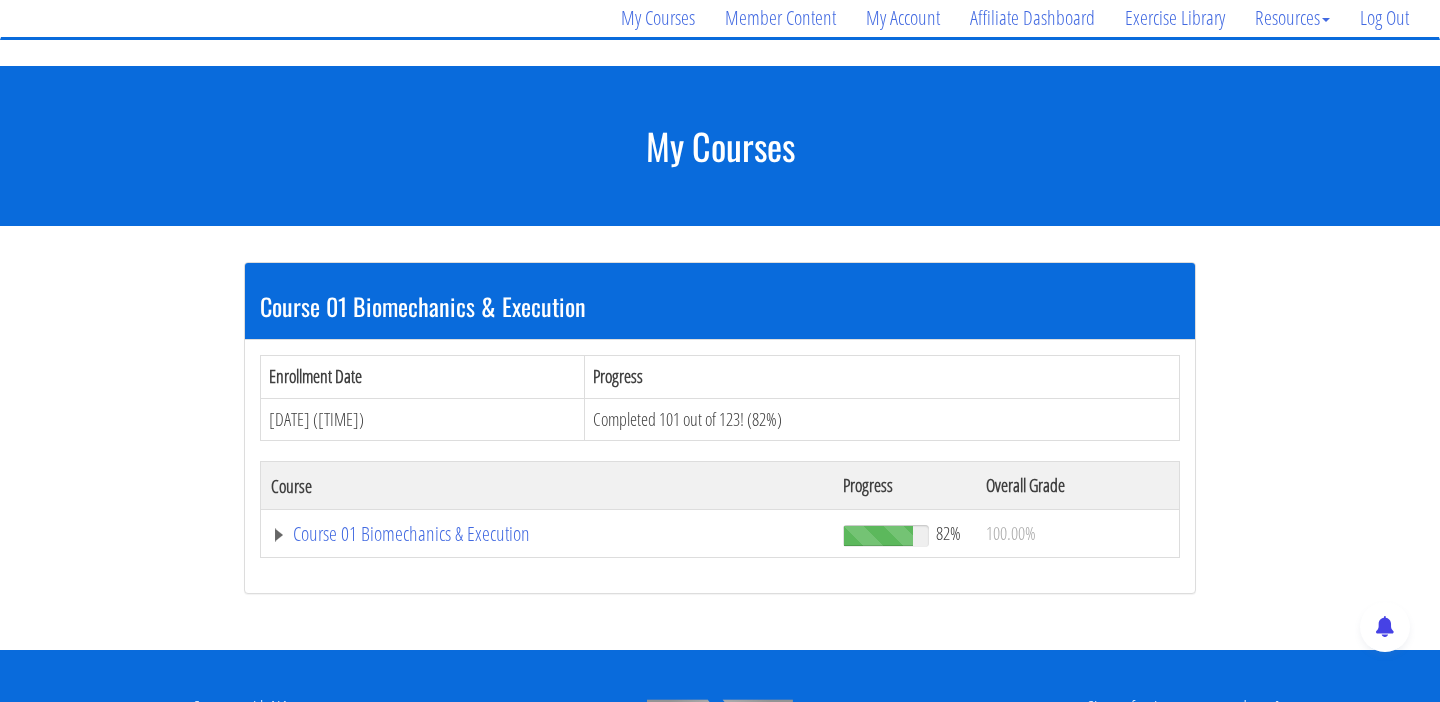 scroll, scrollTop: 170, scrollLeft: 0, axis: vertical 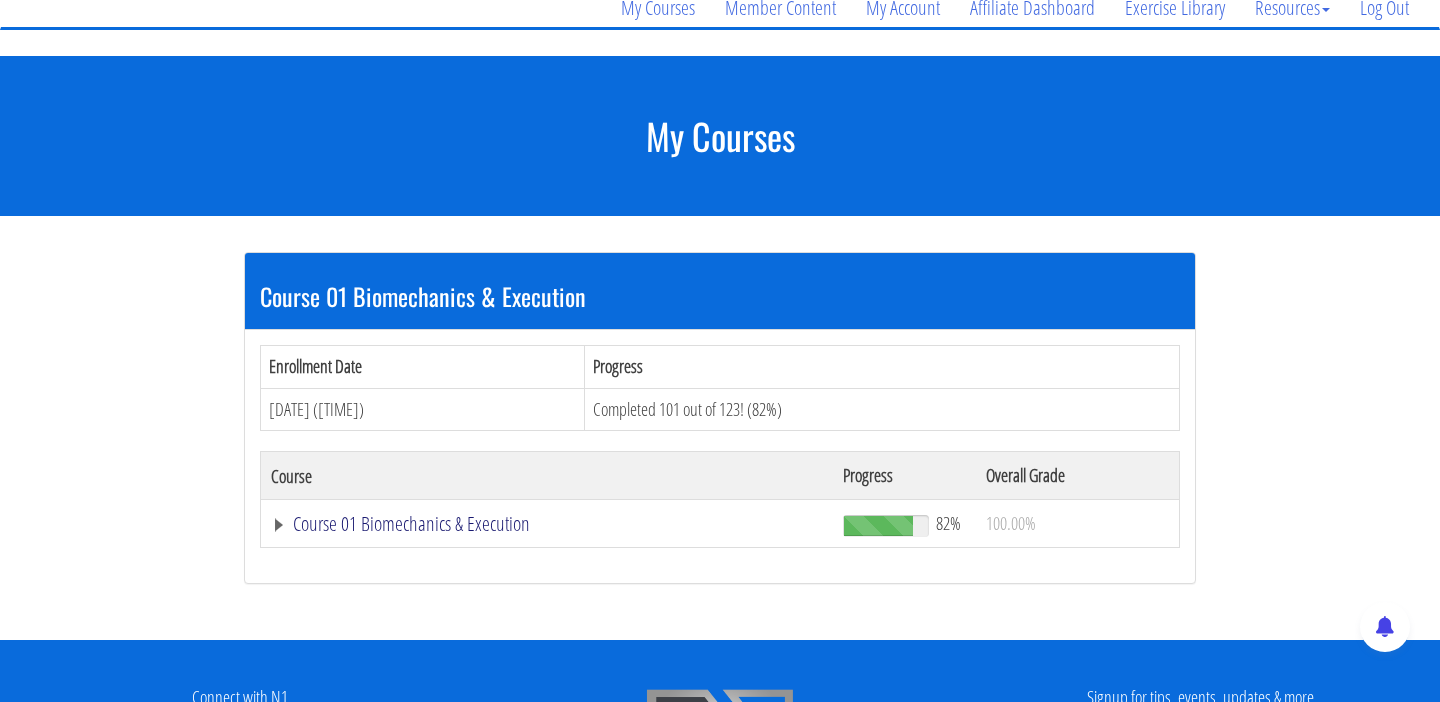 click on "Course 01 Biomechanics & Execution" at bounding box center [547, 524] 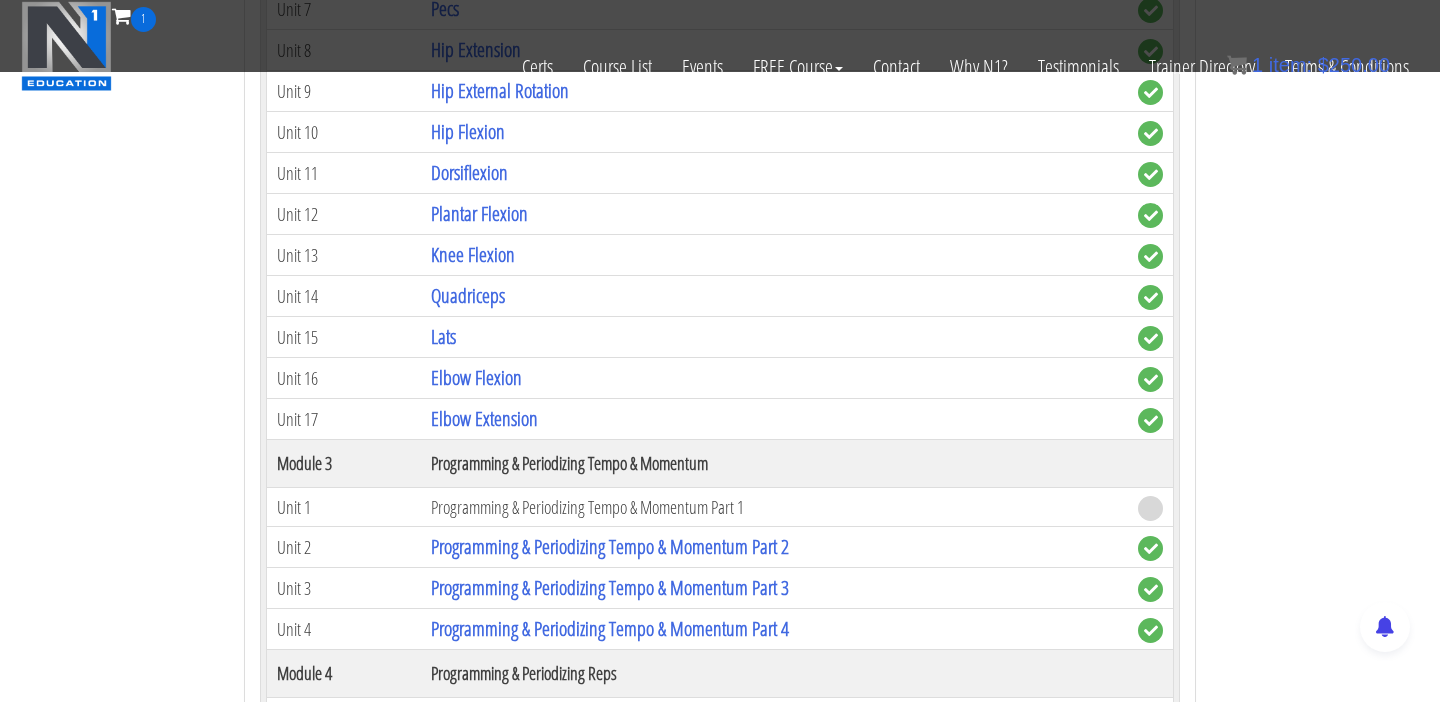 scroll, scrollTop: 1318, scrollLeft: 0, axis: vertical 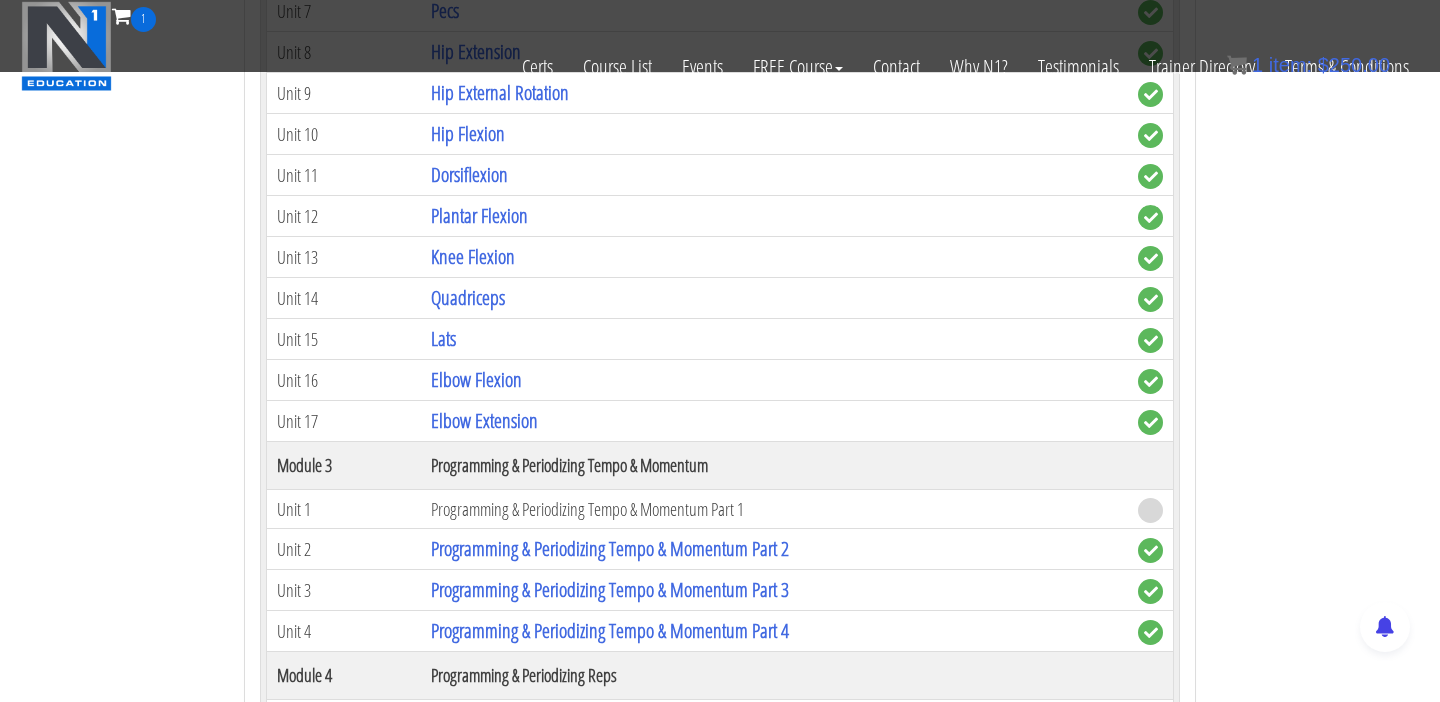click on "Elbow Flexion" at bounding box center [774, 380] 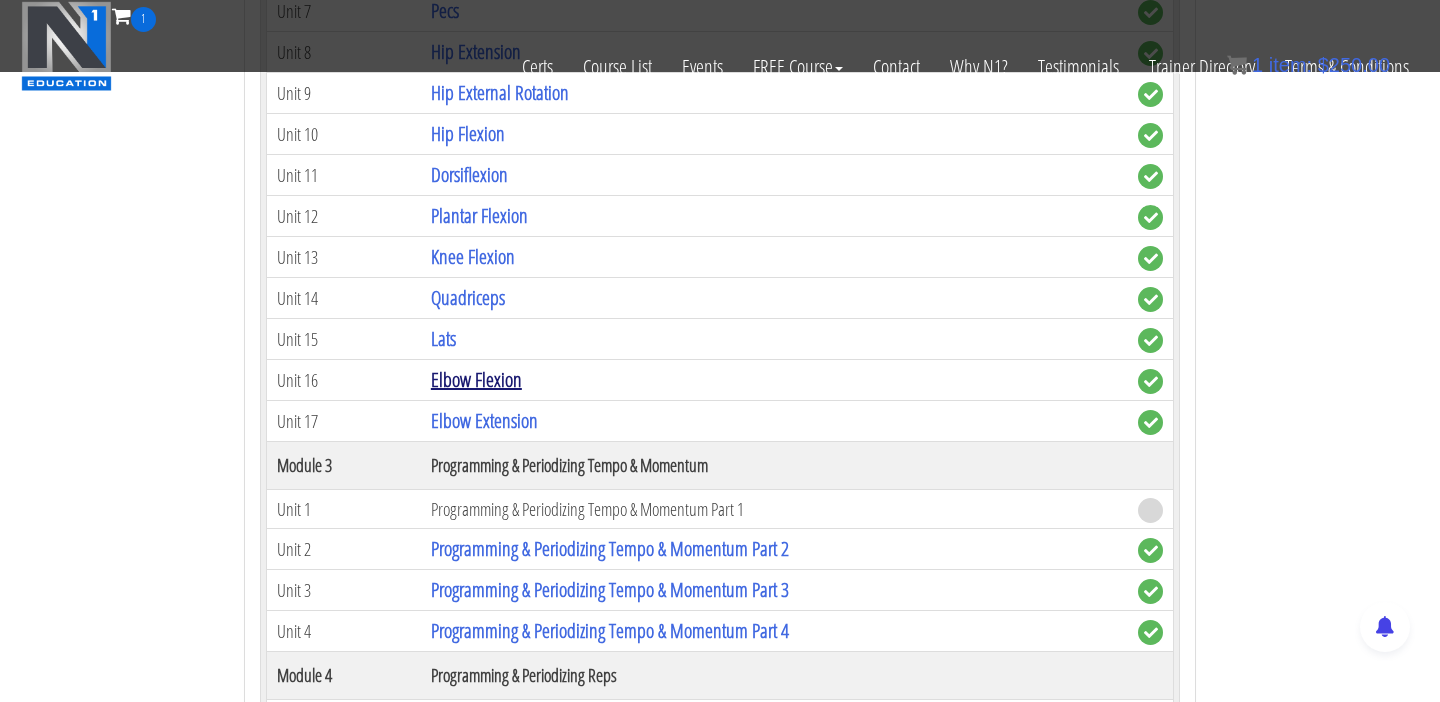 click on "Elbow Flexion" at bounding box center (476, 379) 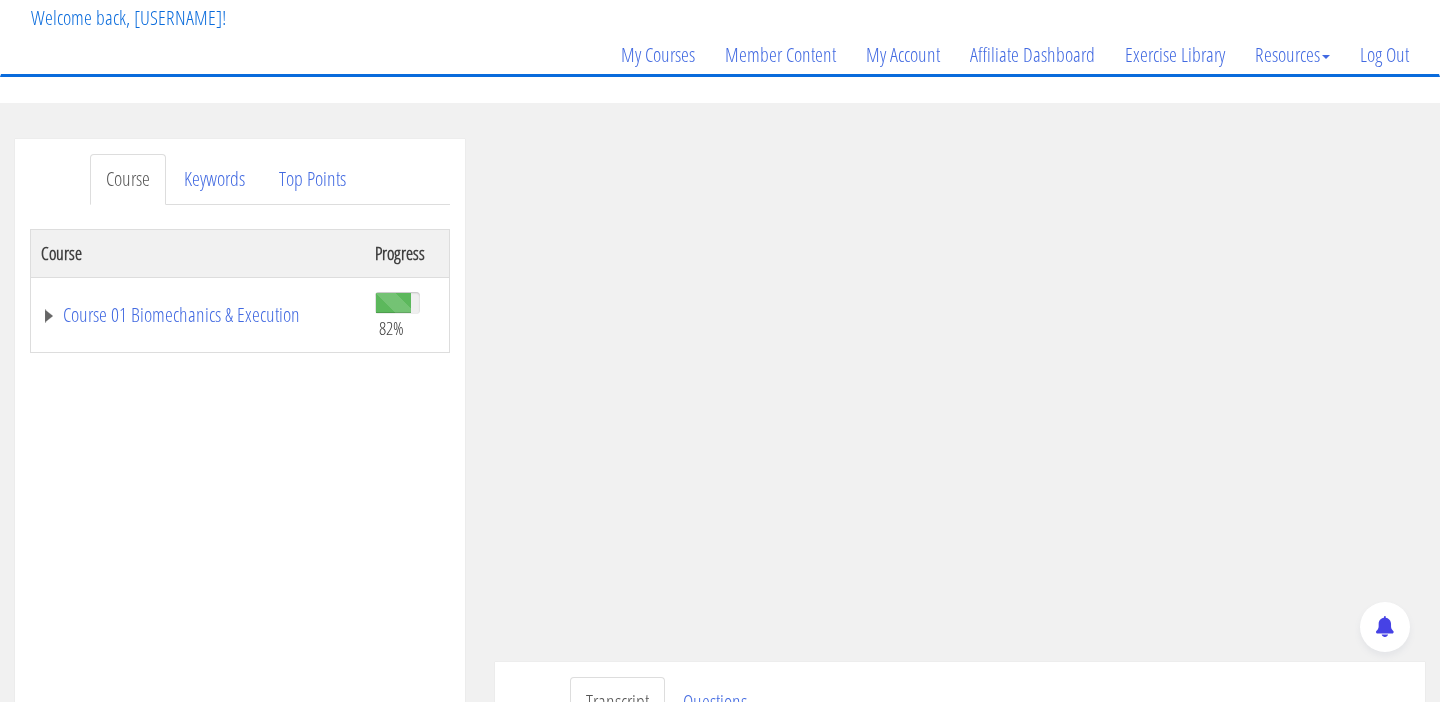 scroll, scrollTop: 0, scrollLeft: 0, axis: both 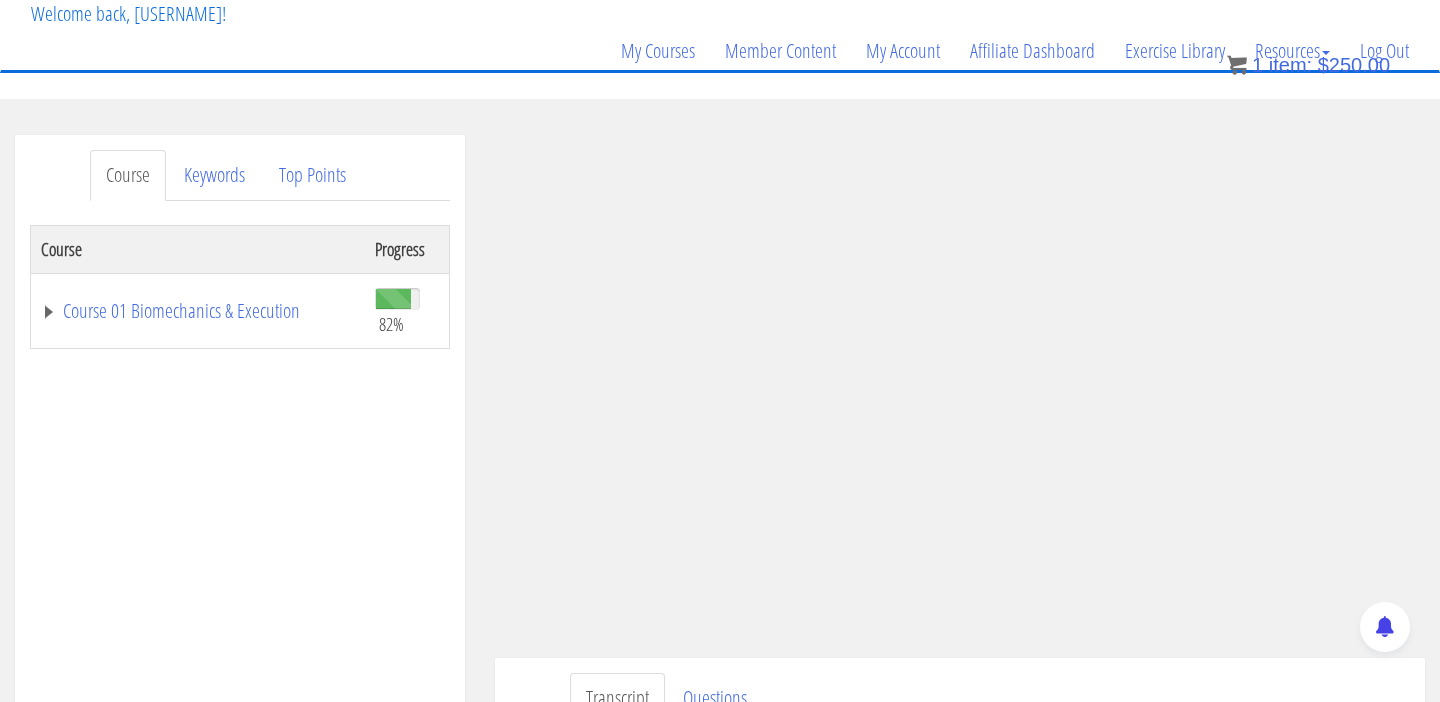 click on "Course Progress Course 01 Biomechanics & Execution
82%
Module 1
The Science of Reps
Unit 1
Introduction
Unit 2
Range of Motion
Unit 3
Tension
Unit 4
Training Goals
Unit 5
Importance of Reps
Unit 6
Resistance Curves
Unit 7
Moment Arms
Unit 8
Physics of Exercise
Unit 9
Momentum
Module 2
Functional Anatomy
Unit 1
Scapular Function Part 1" at bounding box center (240, 725) 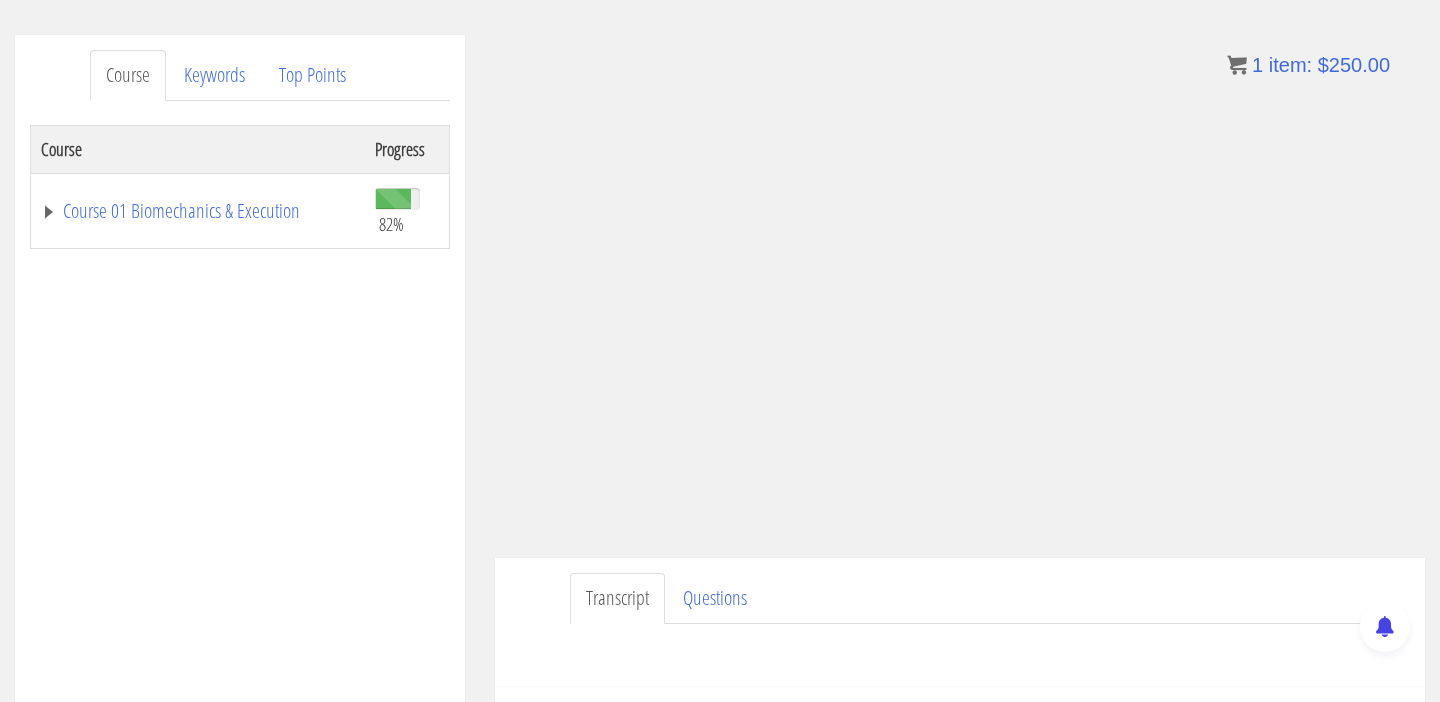 scroll, scrollTop: 228, scrollLeft: 0, axis: vertical 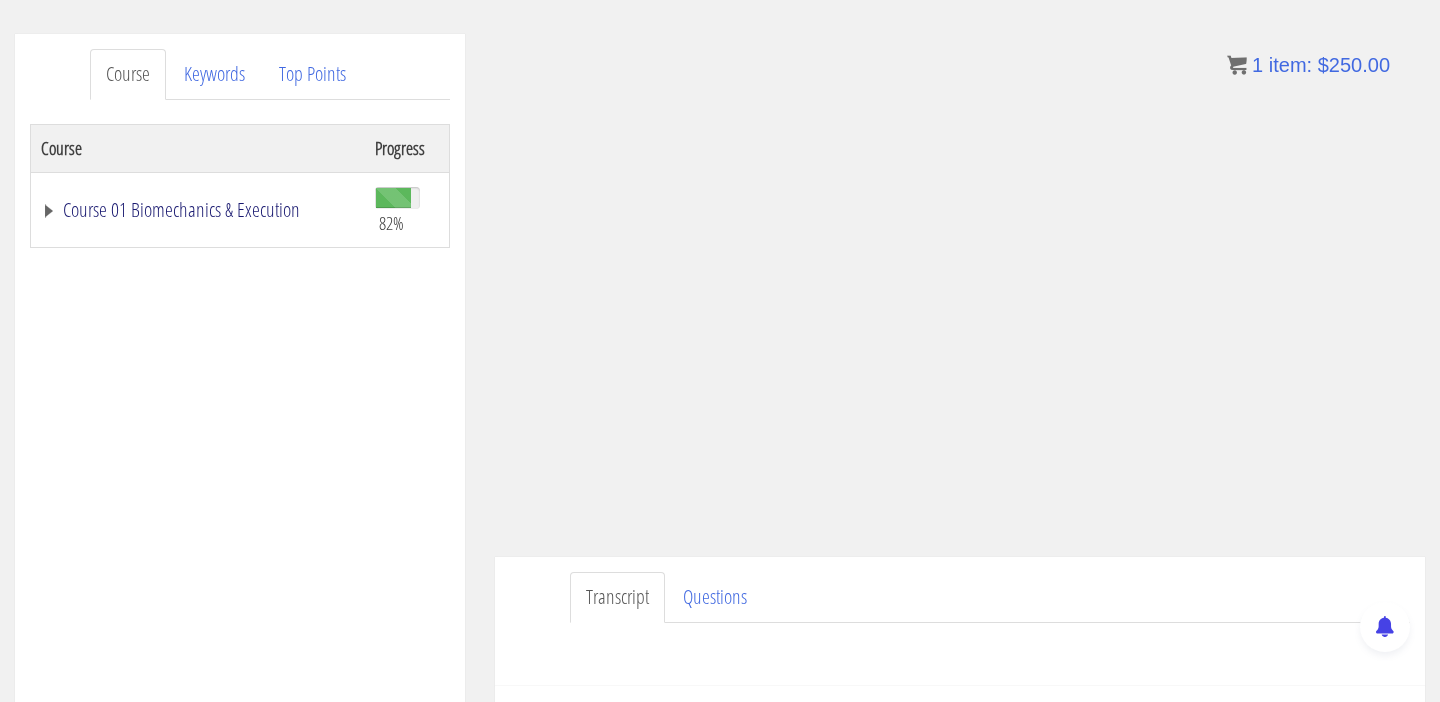 click on "Course 01 Biomechanics & Execution" at bounding box center (198, 210) 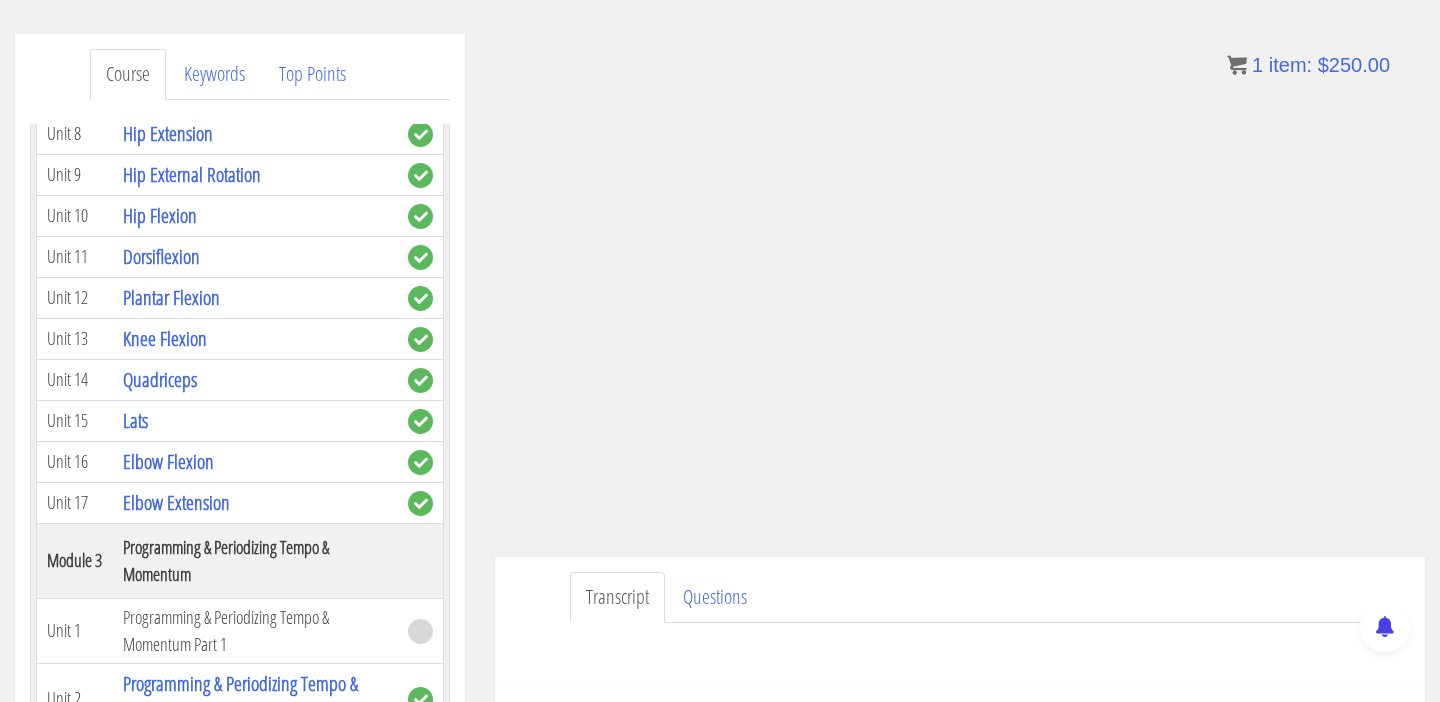 scroll, scrollTop: 897, scrollLeft: 0, axis: vertical 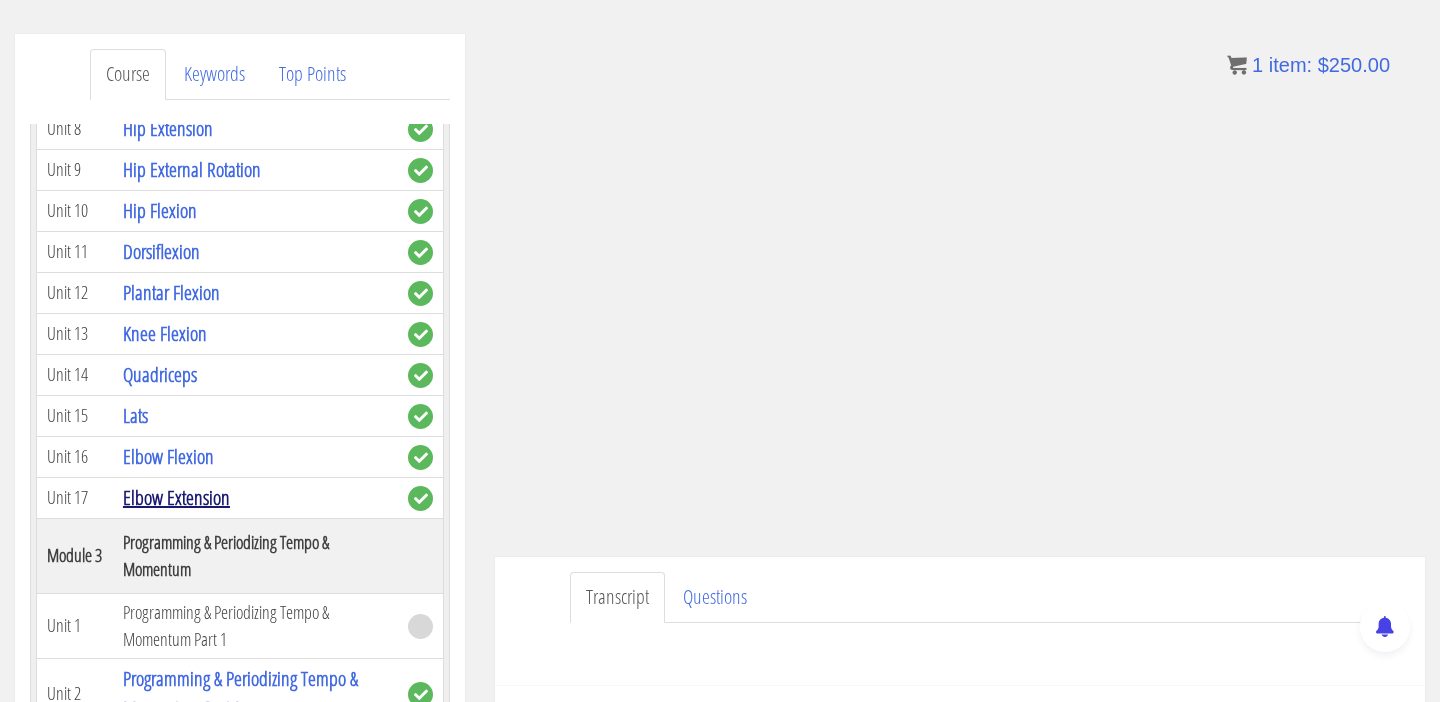 click on "Elbow Extension" at bounding box center [176, 497] 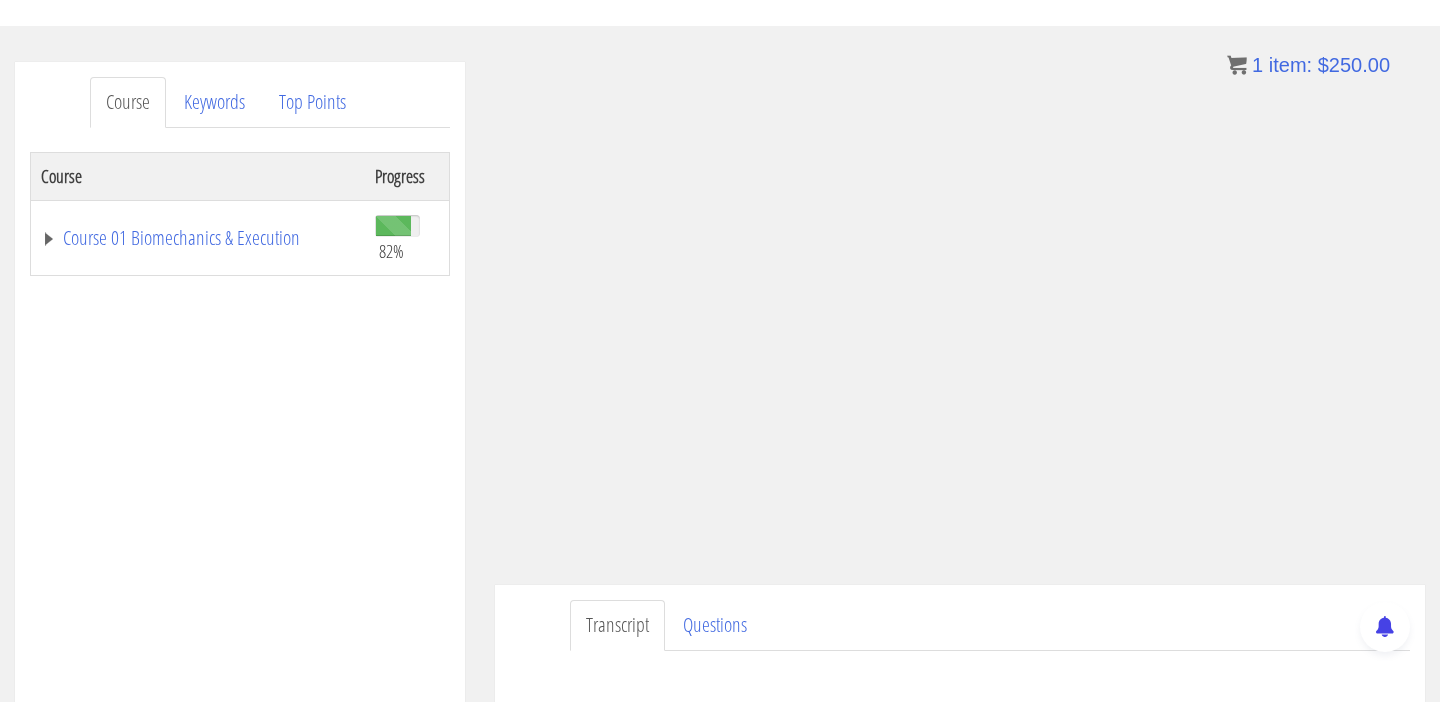scroll, scrollTop: 221, scrollLeft: 0, axis: vertical 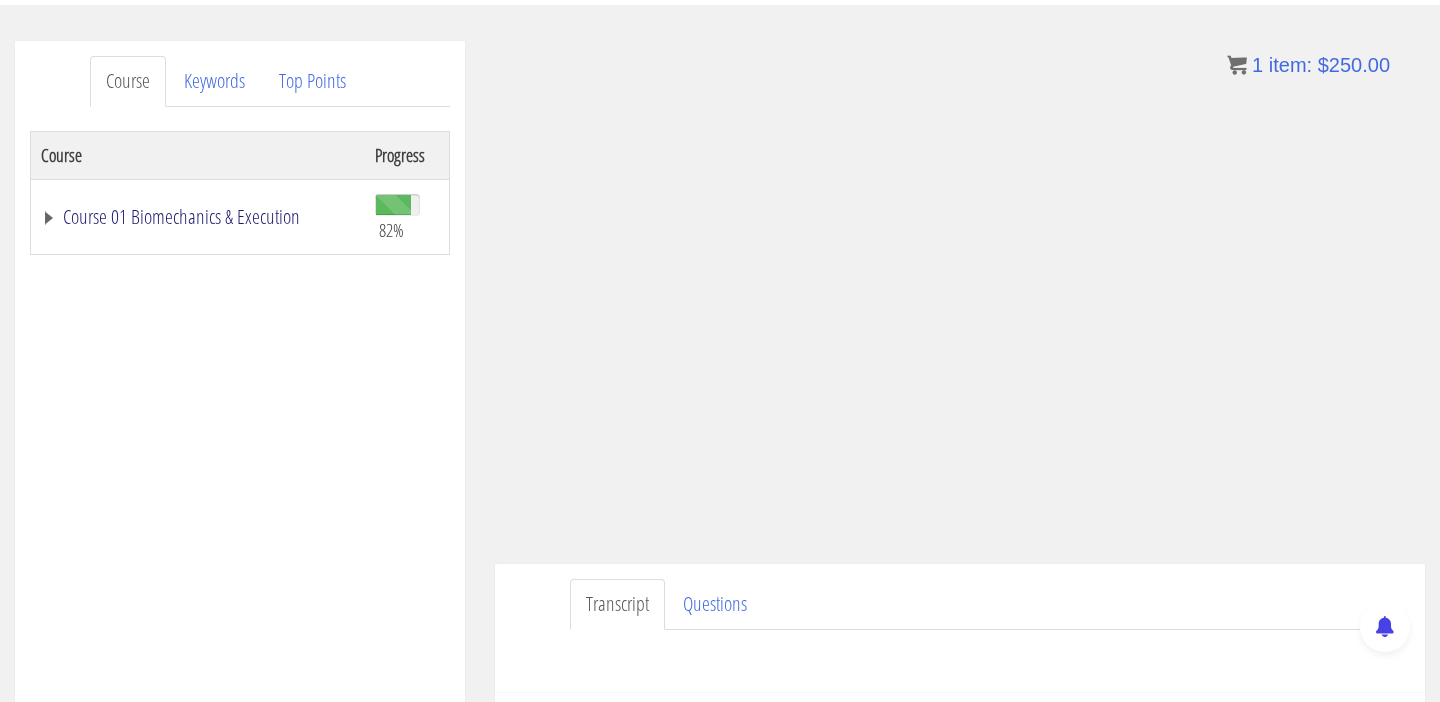click on "Course 01 Biomechanics & Execution" at bounding box center [198, 217] 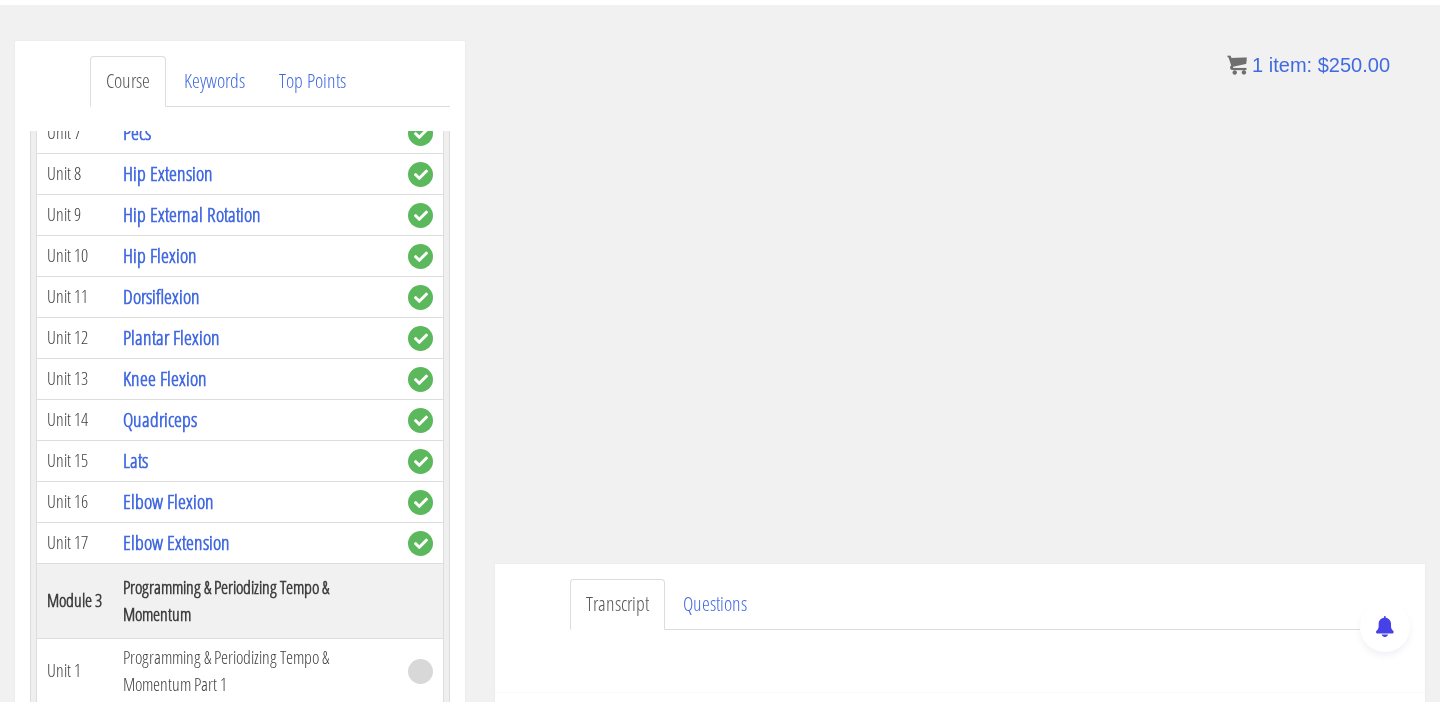 scroll, scrollTop: 863, scrollLeft: 0, axis: vertical 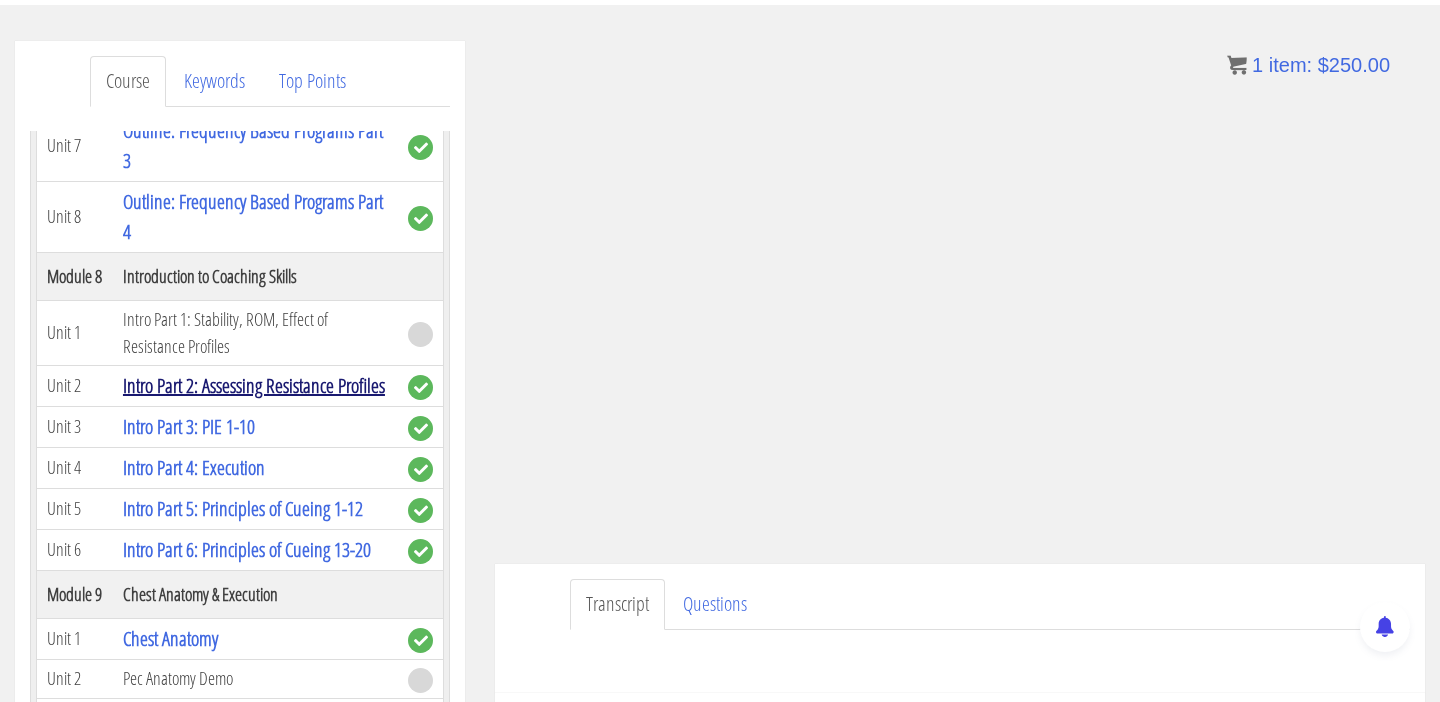 click on "Intro Part 2: Assessing Resistance Profiles" at bounding box center [254, 385] 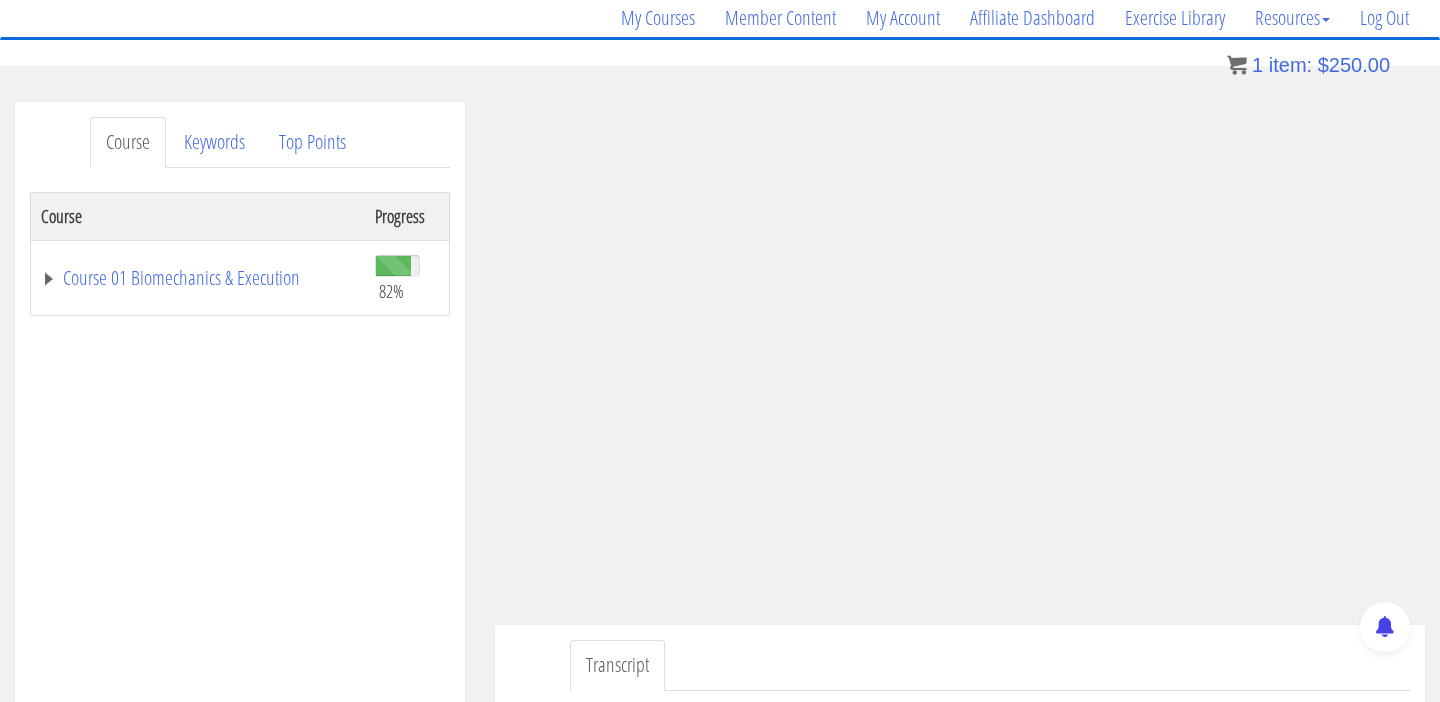 scroll, scrollTop: 176, scrollLeft: 0, axis: vertical 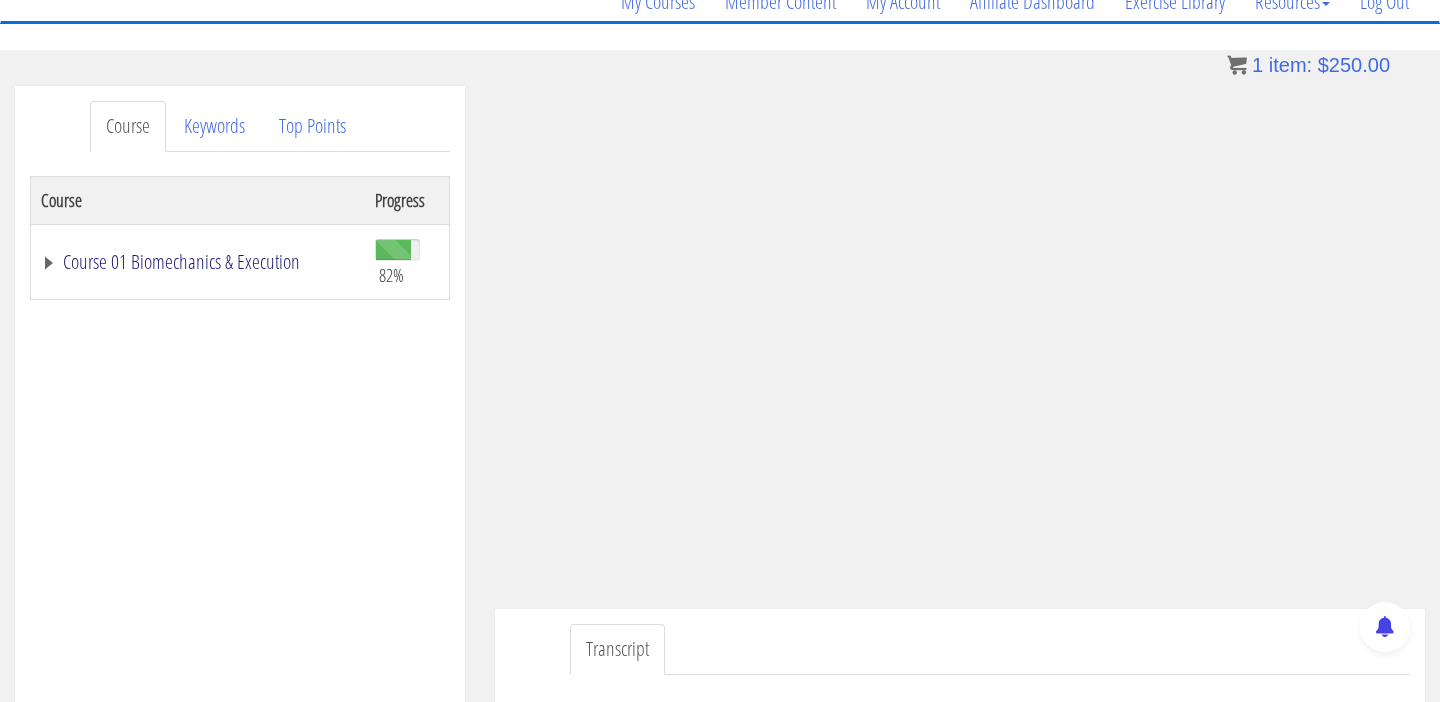 click on "Course 01 Biomechanics & Execution" at bounding box center (198, 262) 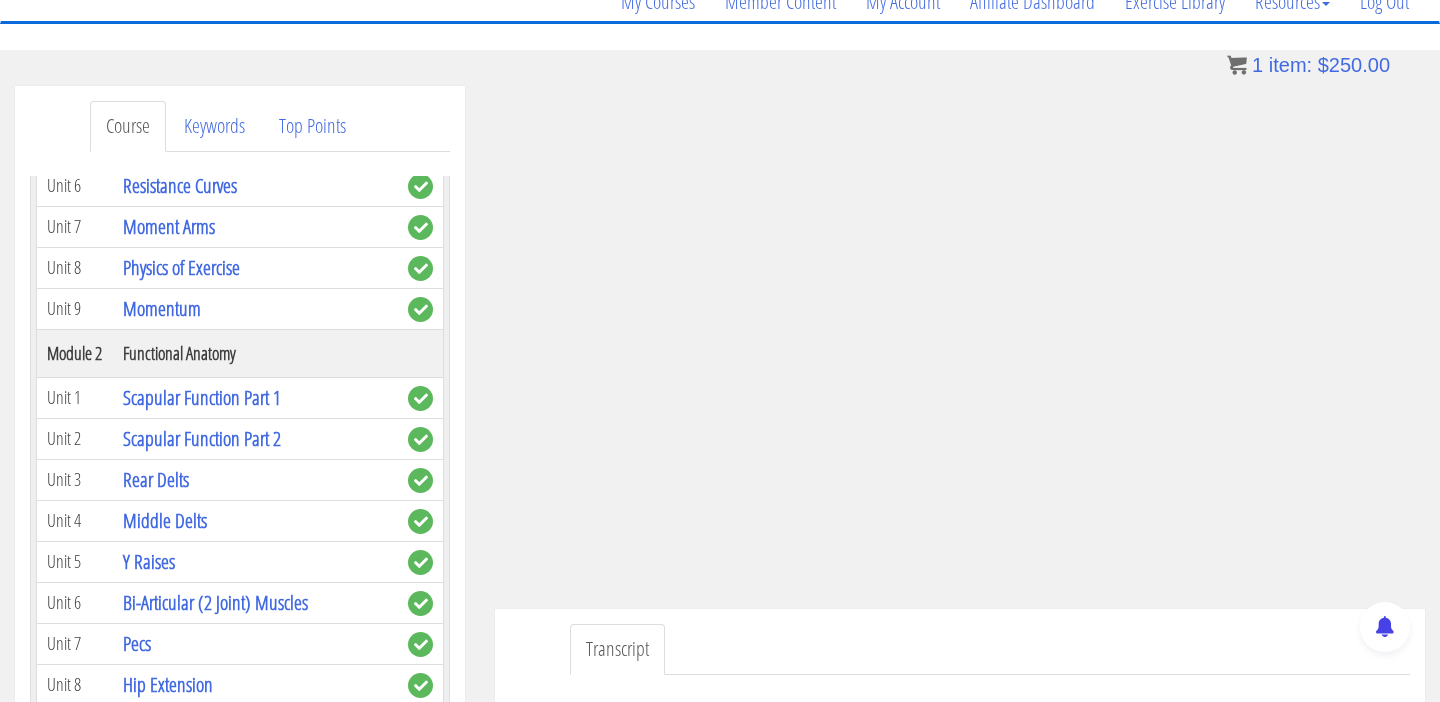 scroll, scrollTop: 410, scrollLeft: 0, axis: vertical 